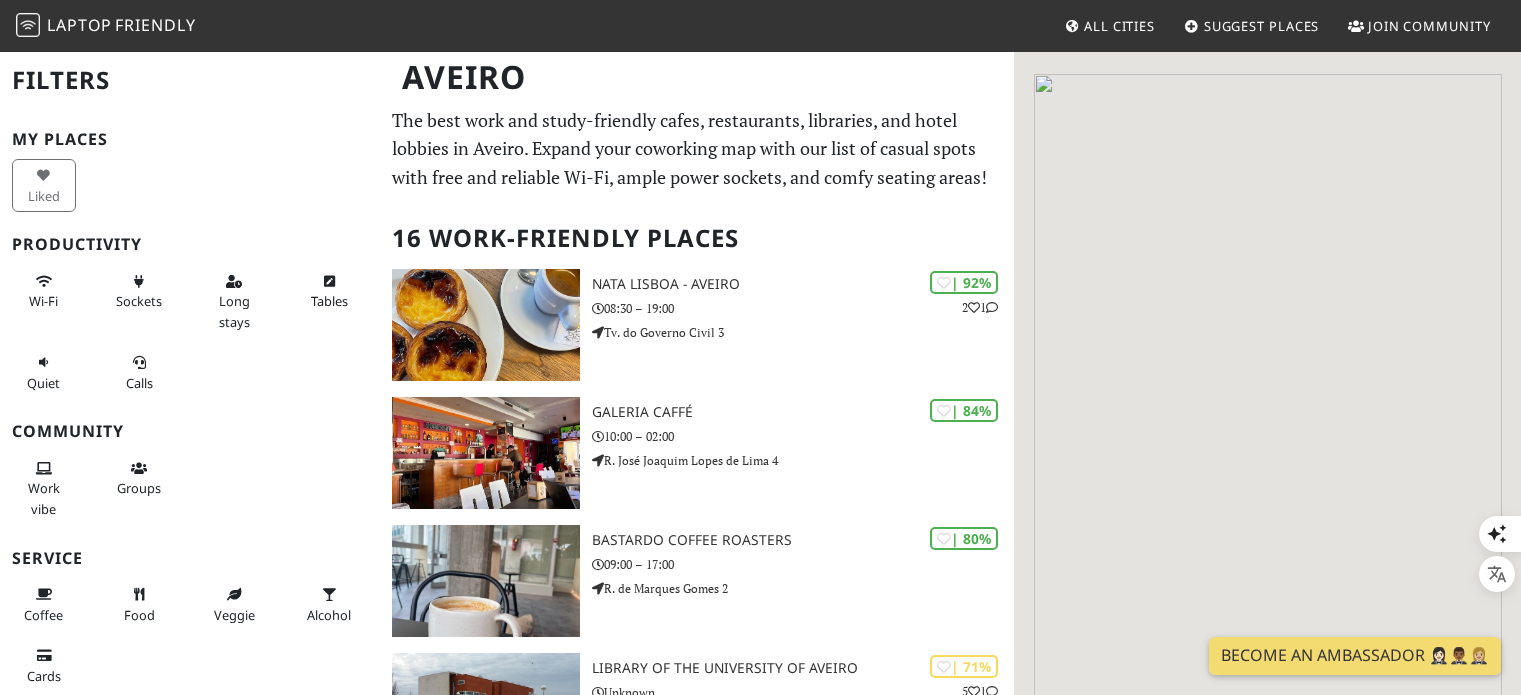 scroll, scrollTop: 0, scrollLeft: 0, axis: both 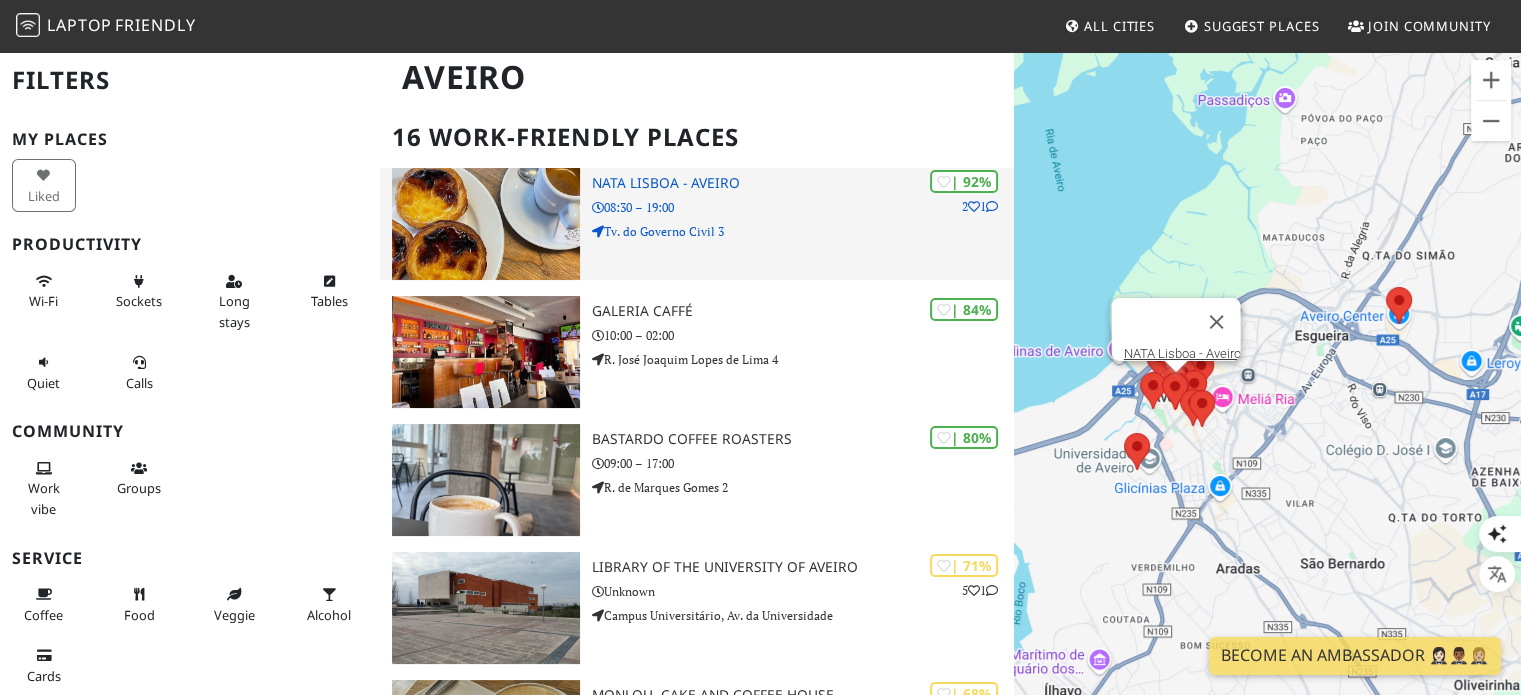 click at bounding box center [485, 224] 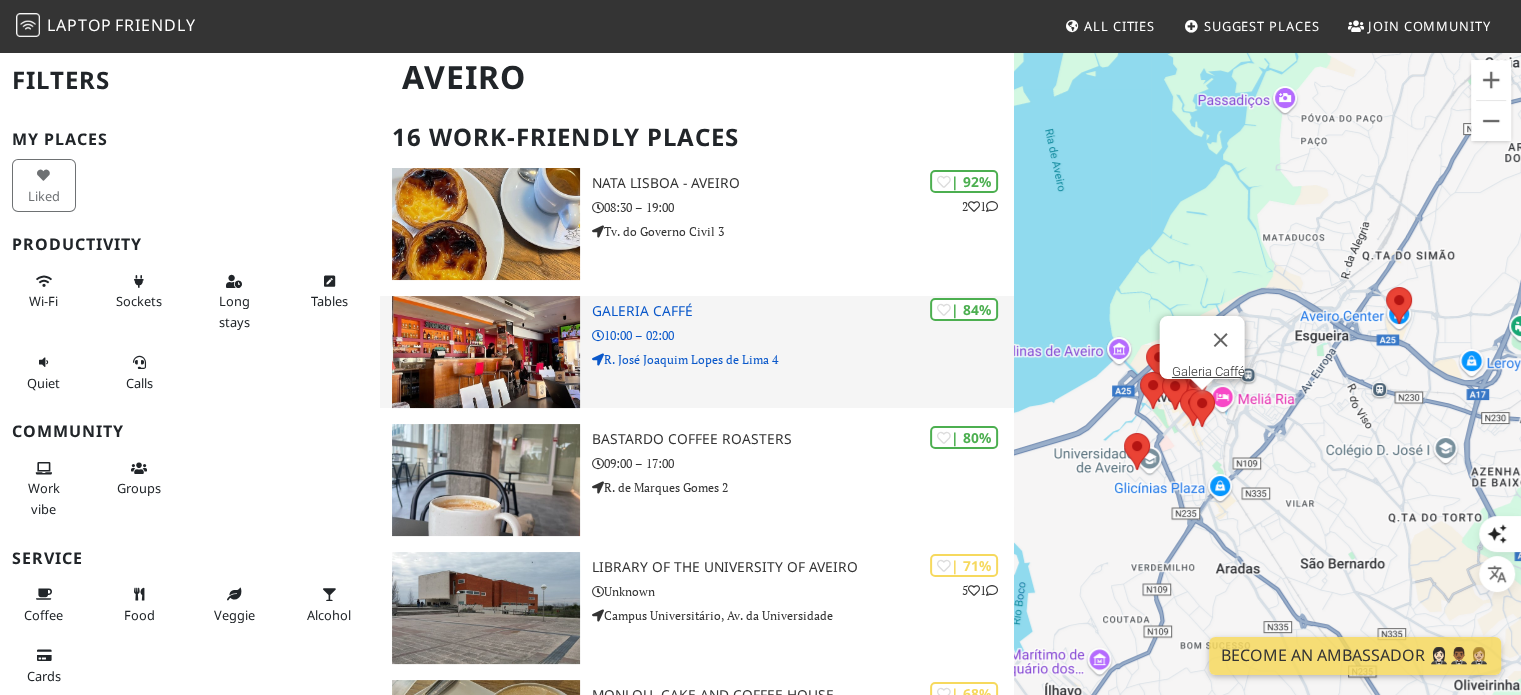 click on "| 84%
Galeria Caffé
10:00 – 02:00
R. José Joaquim Lopes de Lima 4" at bounding box center [803, 352] 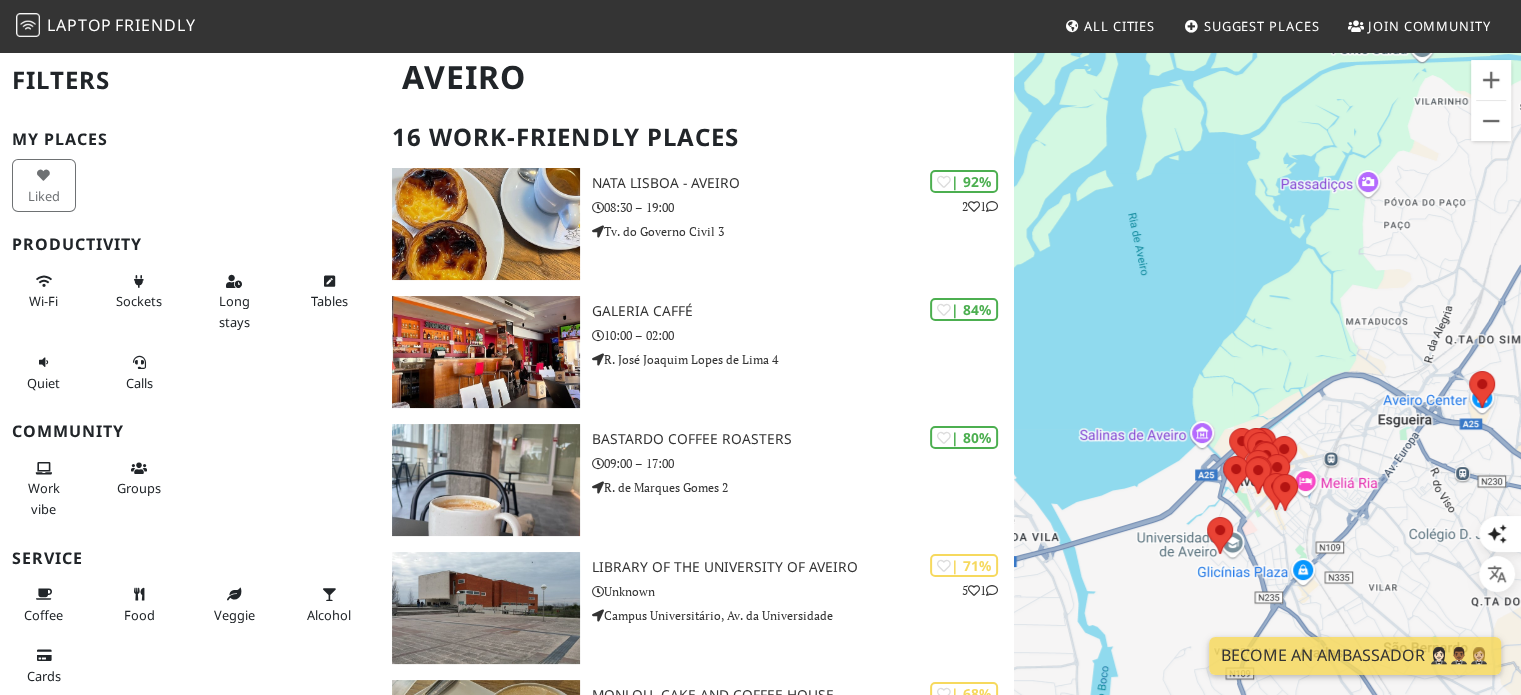 drag, startPoint x: 1262, startPoint y: 389, endPoint x: 1331, endPoint y: 475, distance: 110.25879 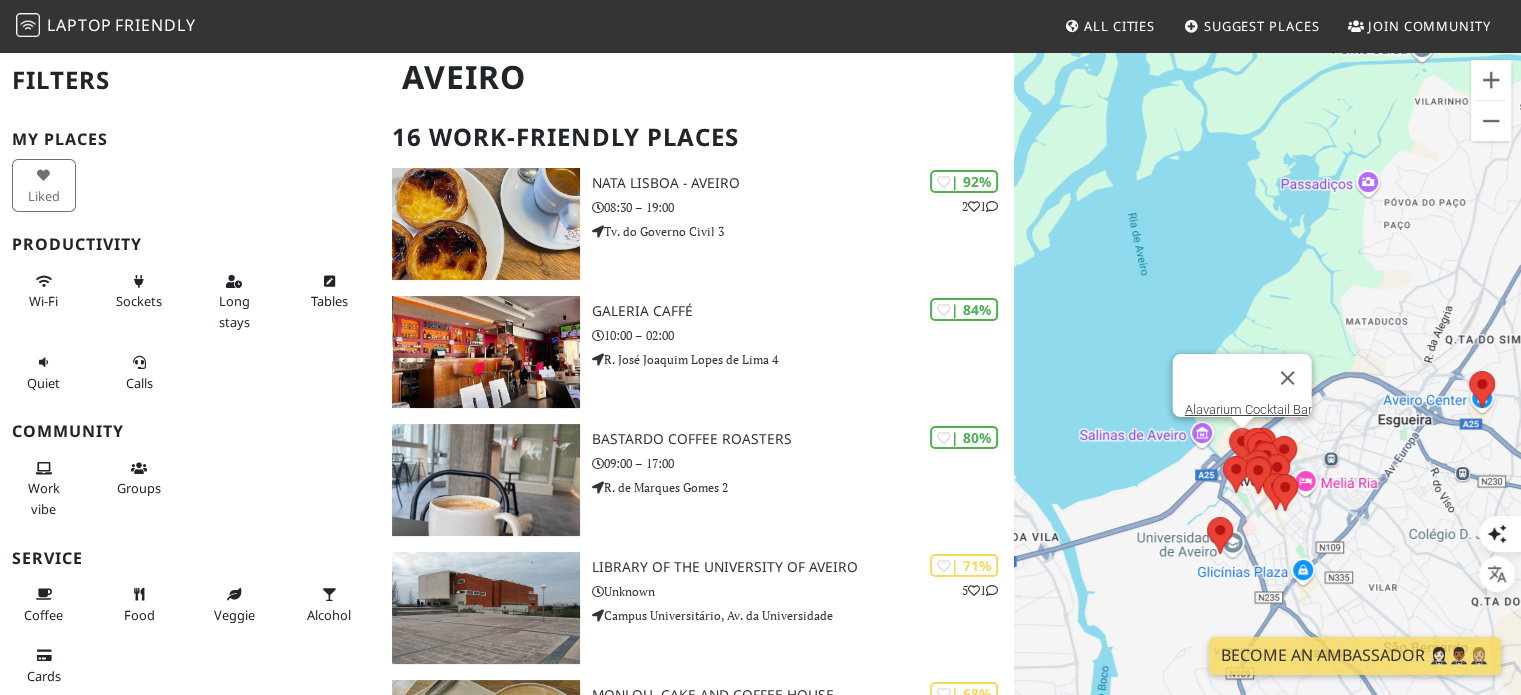 click at bounding box center [1229, 428] 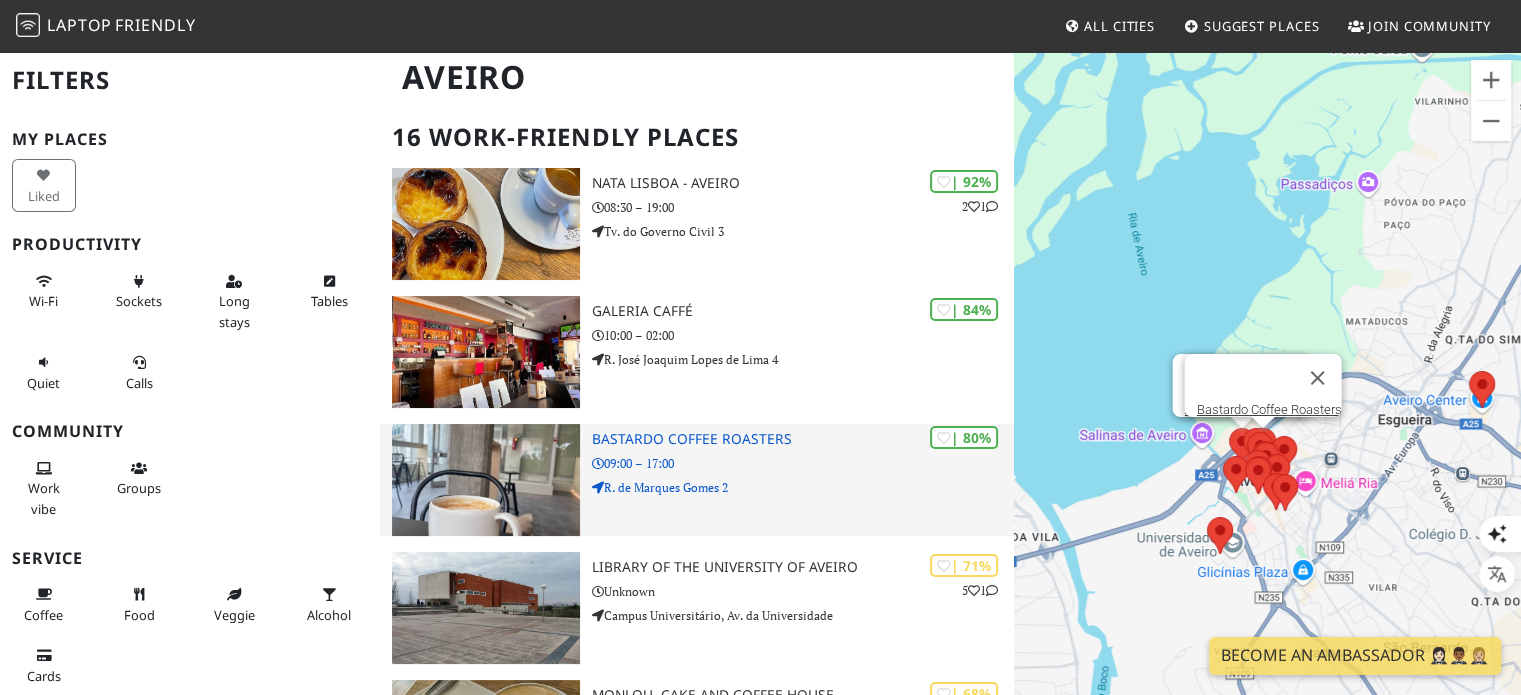click on "| 80%
Bastardo Coffee Roasters
09:00 – 17:00
R. de Marques Gomes 2" at bounding box center (803, 480) 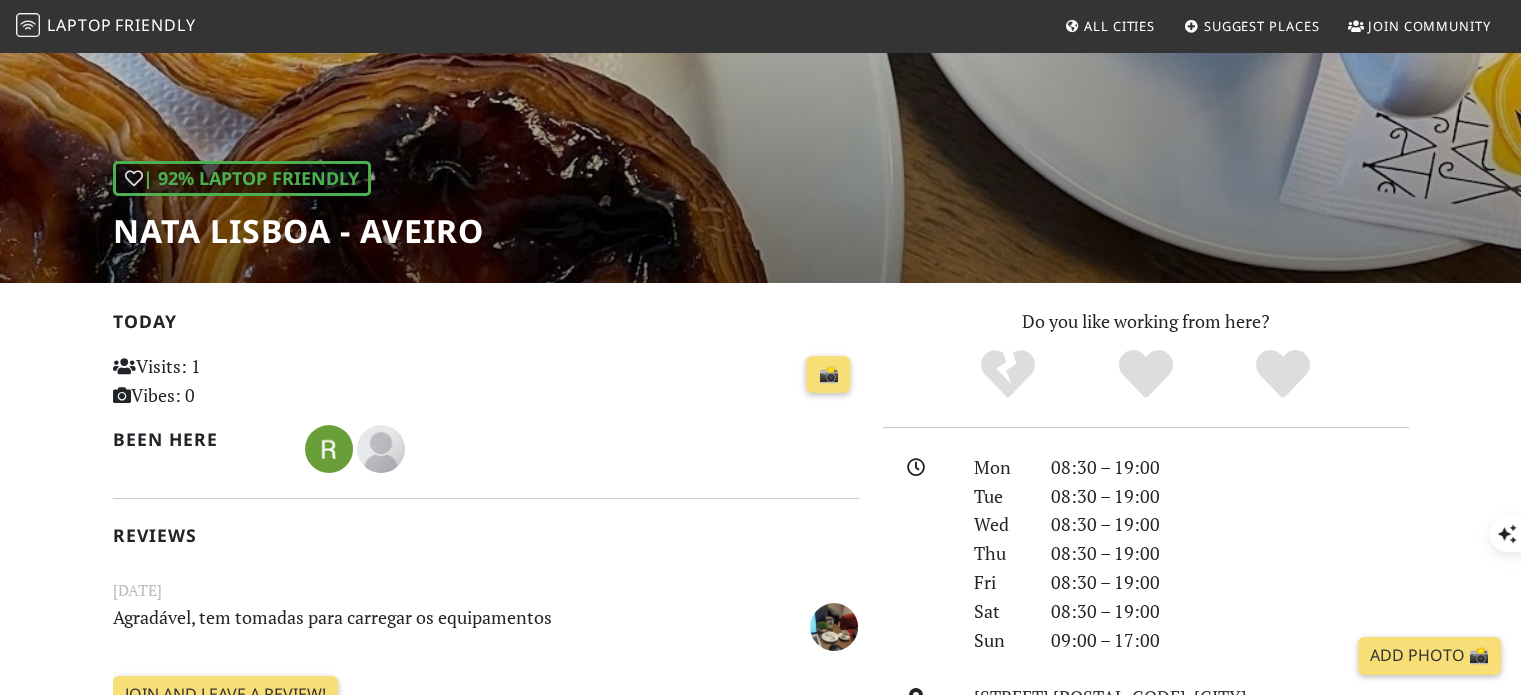 scroll, scrollTop: 0, scrollLeft: 0, axis: both 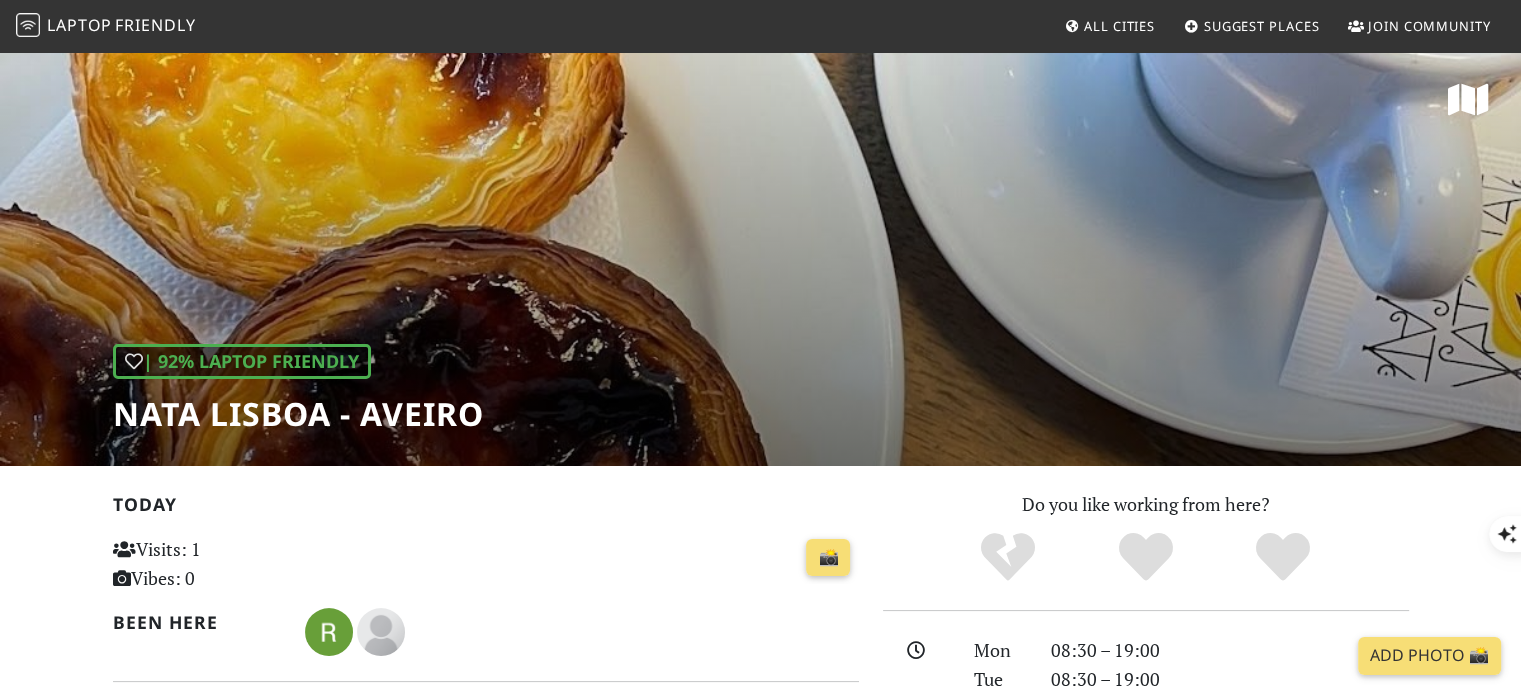 click at bounding box center (1468, 100) 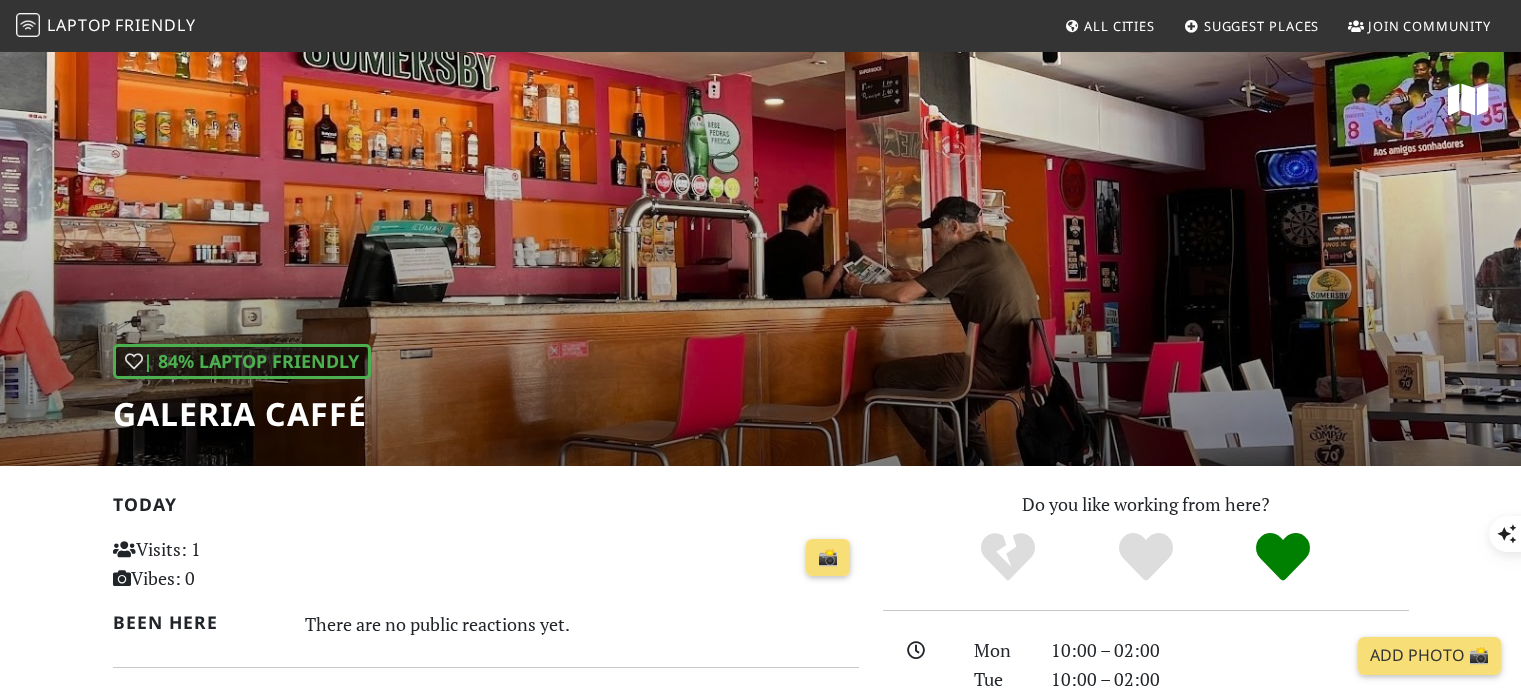 scroll, scrollTop: 0, scrollLeft: 0, axis: both 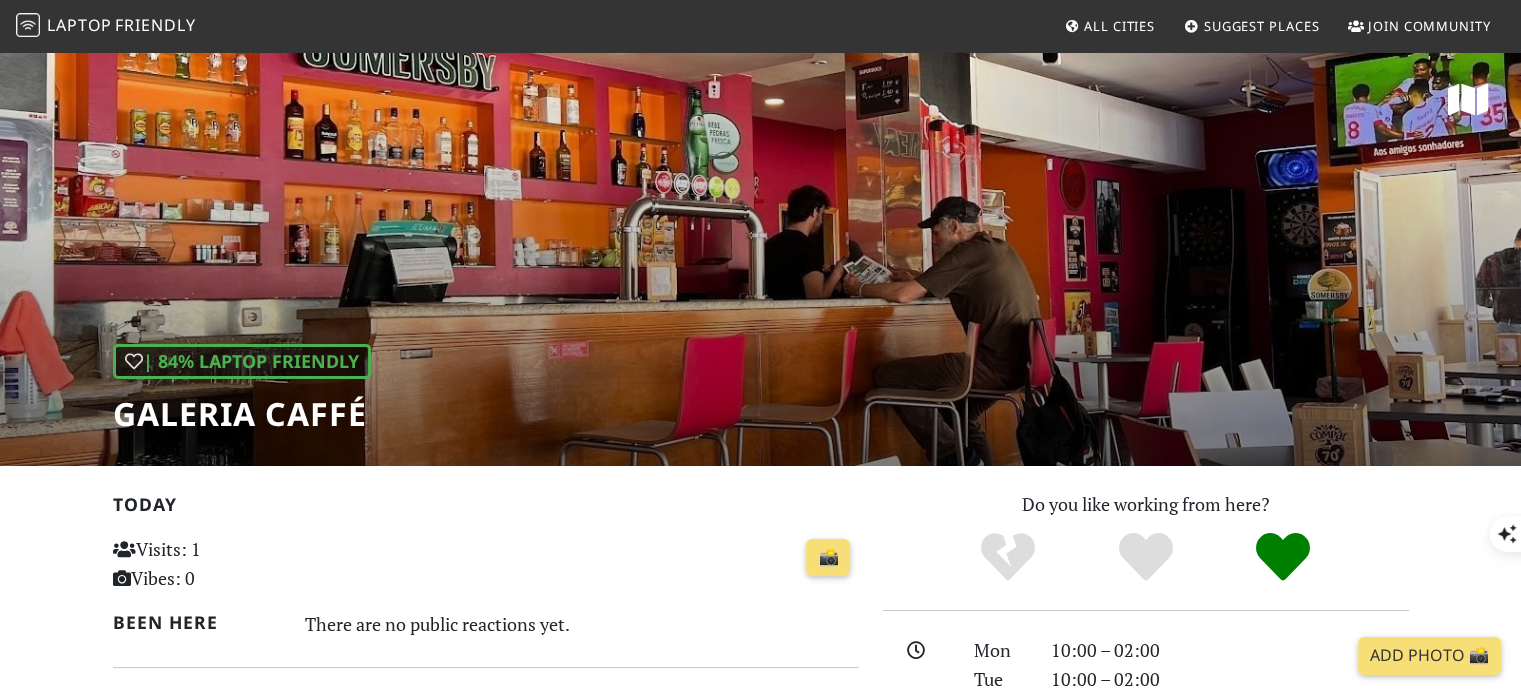 click at bounding box center [1468, 100] 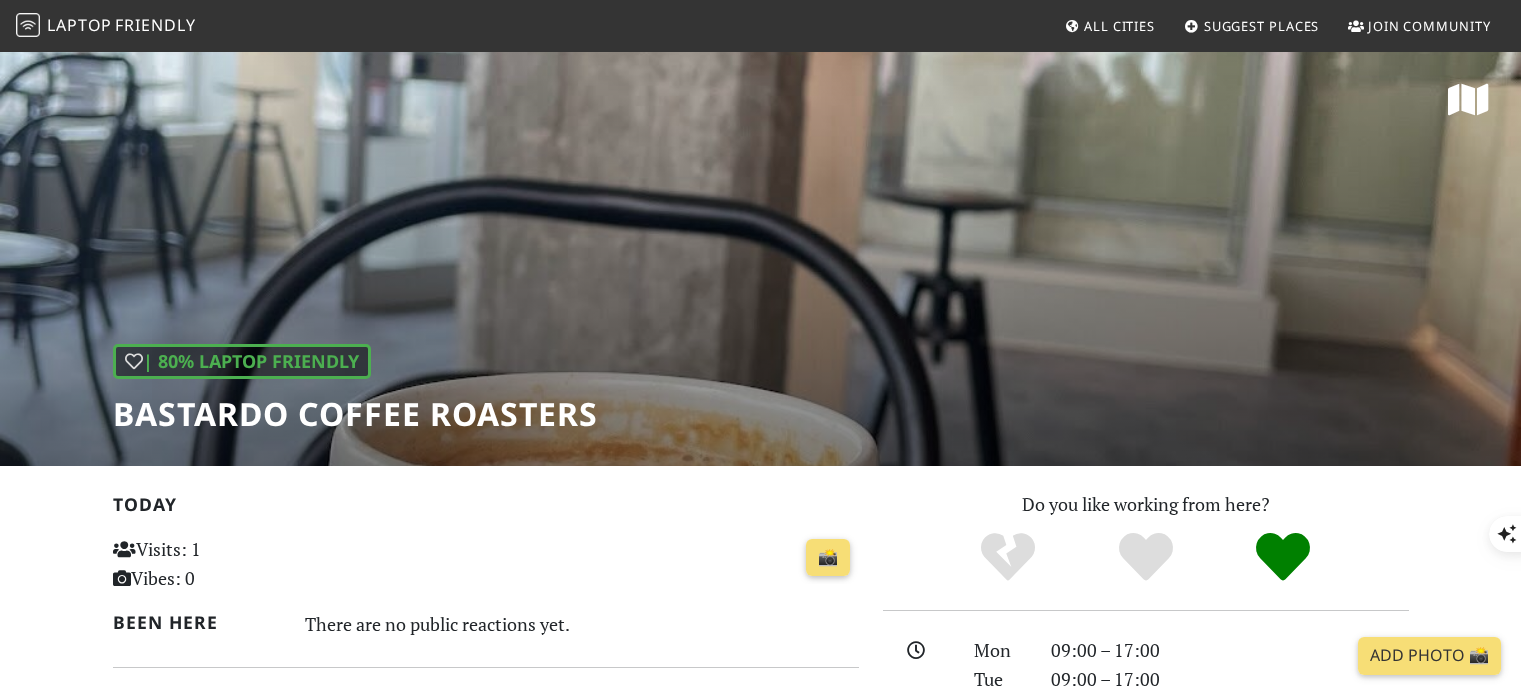 scroll, scrollTop: 0, scrollLeft: 0, axis: both 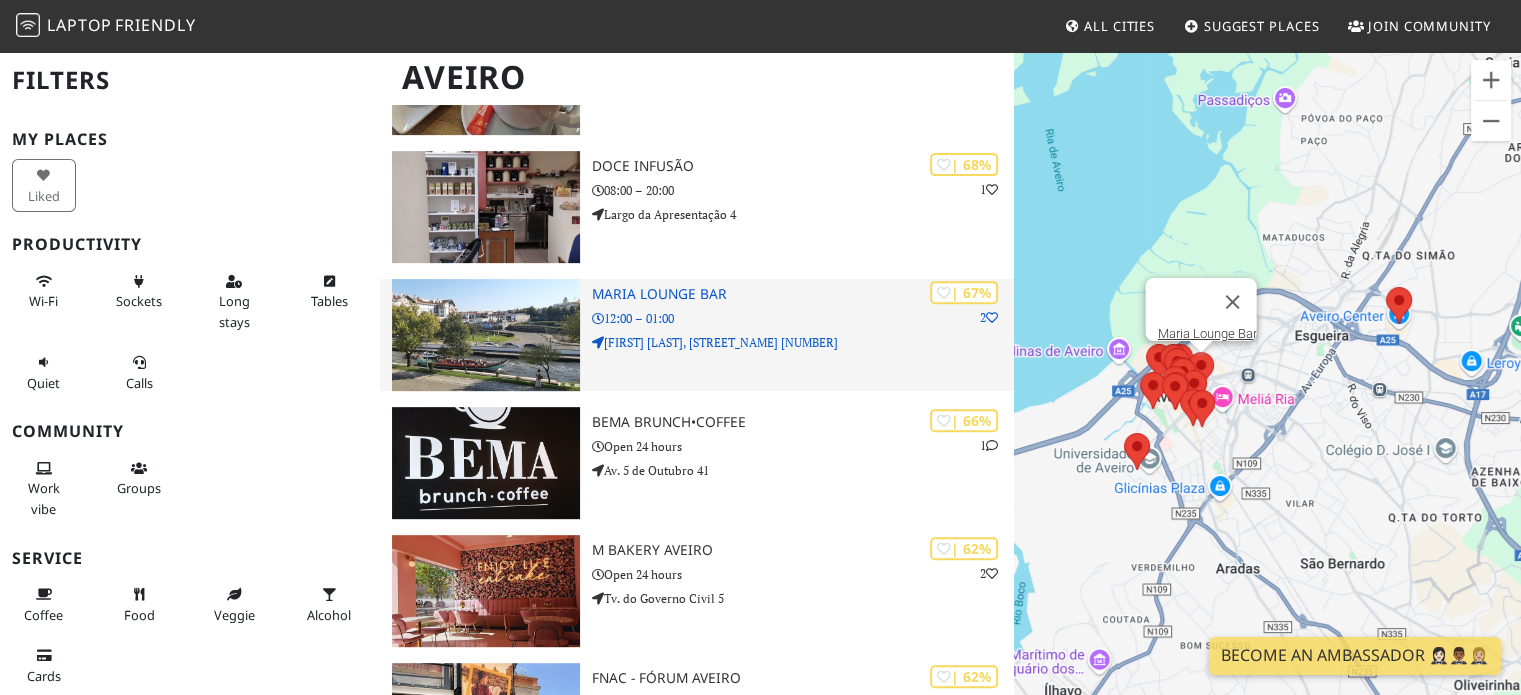 click on "Maria Lounge Bar" at bounding box center (803, 294) 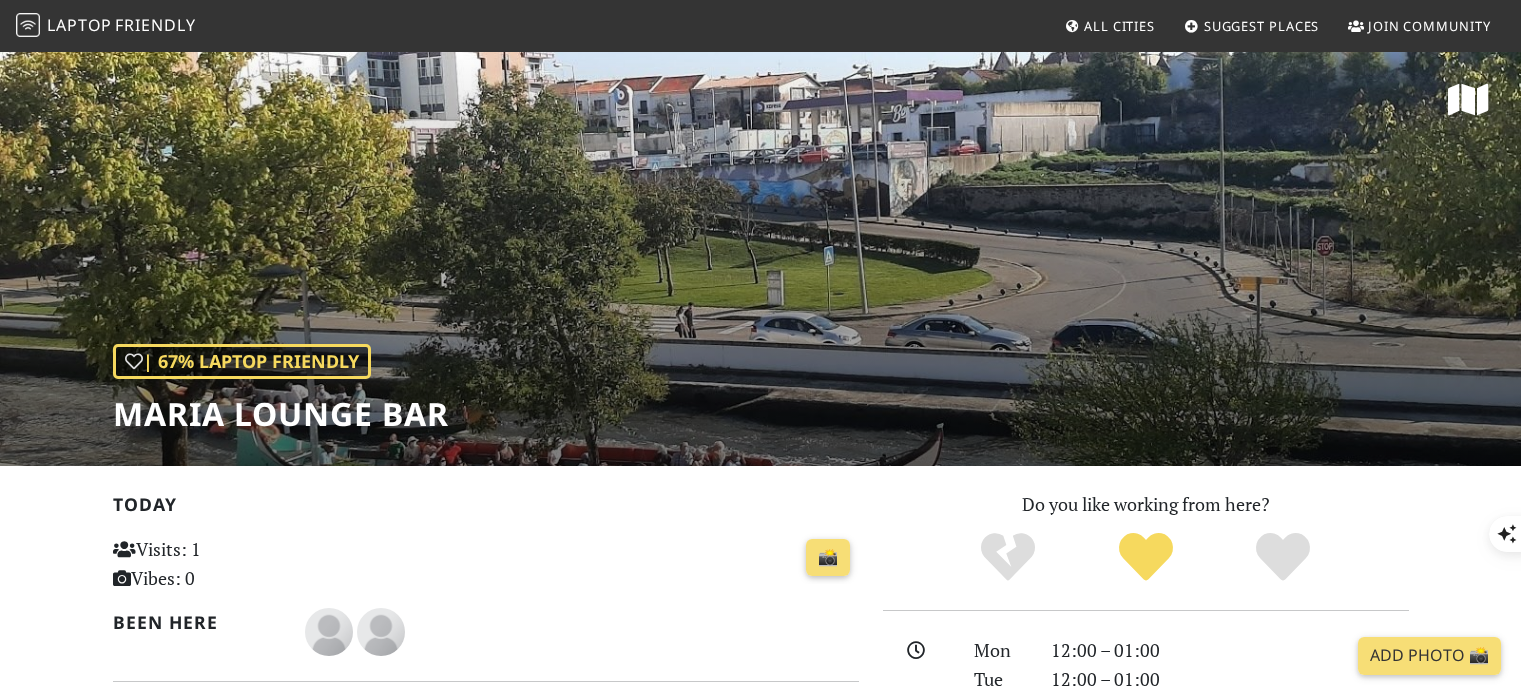 click at bounding box center [1468, 100] 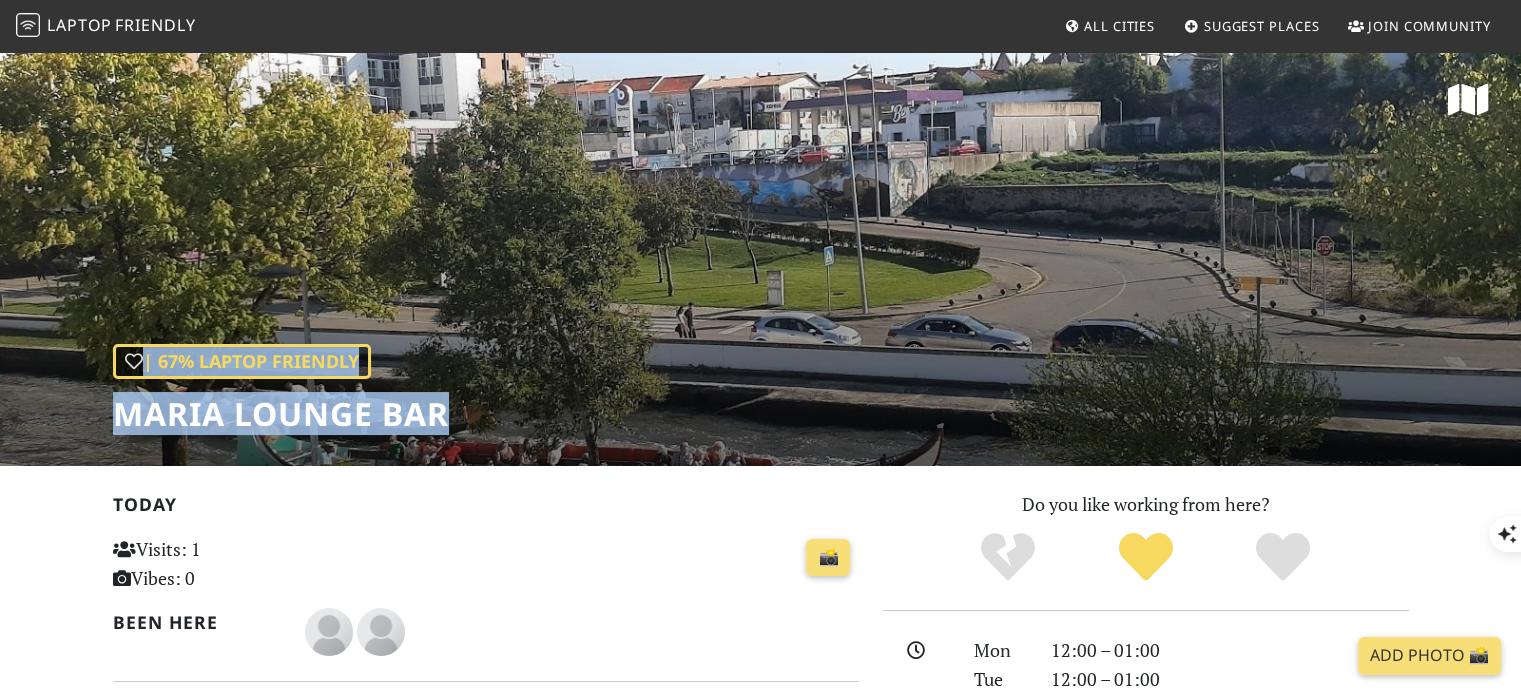 drag, startPoint x: 1306, startPoint y: 267, endPoint x: 1168, endPoint y: 146, distance: 183.53474 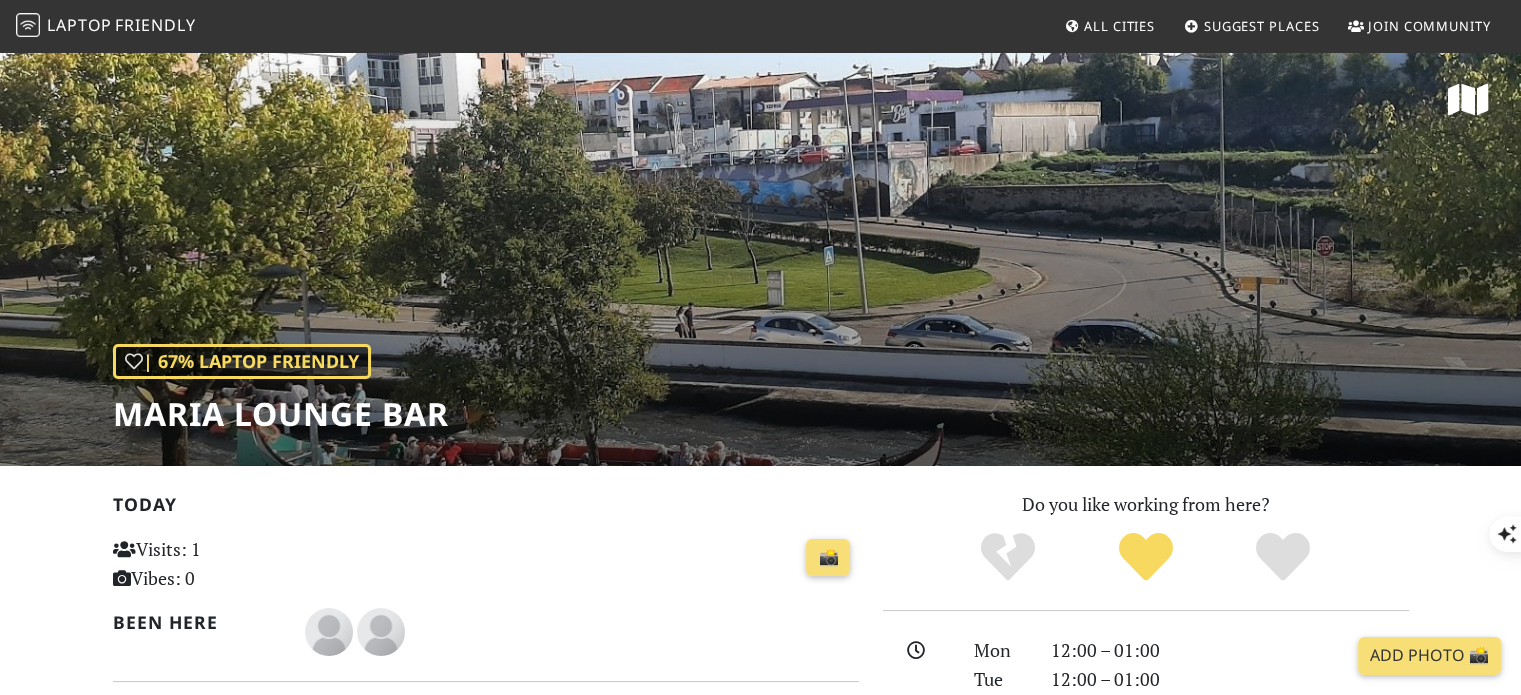 click on "| 67% Laptop Friendly
Maria Lounge Bar" at bounding box center (760, 258) 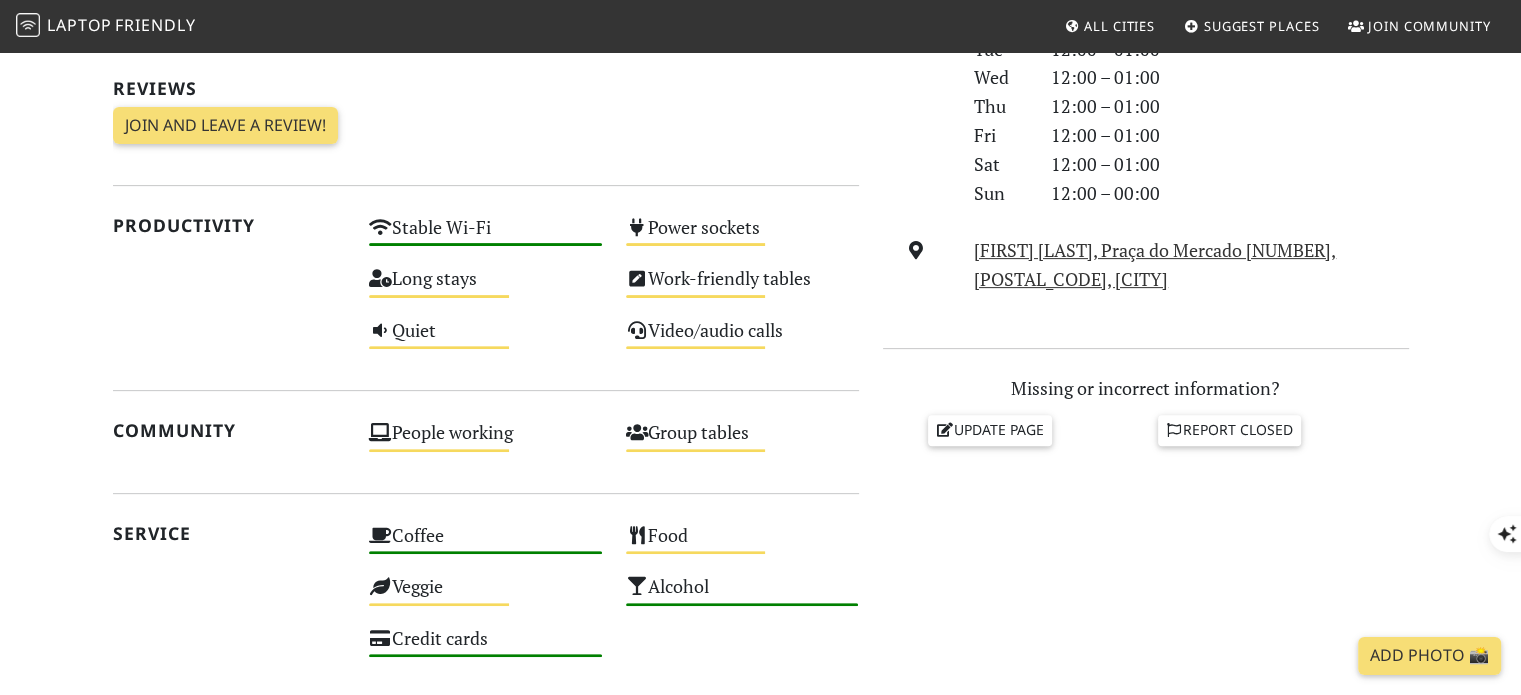 scroll, scrollTop: 595, scrollLeft: 0, axis: vertical 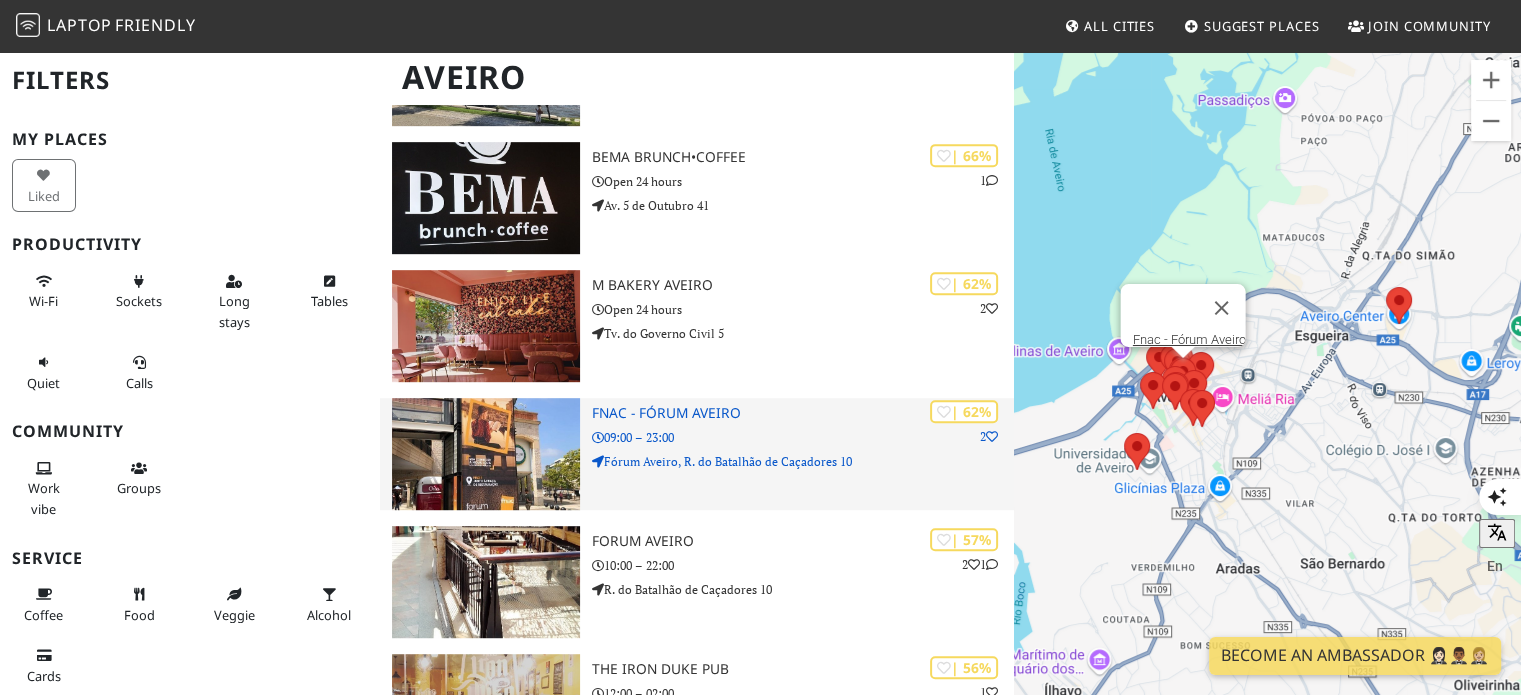 click at bounding box center [485, 454] 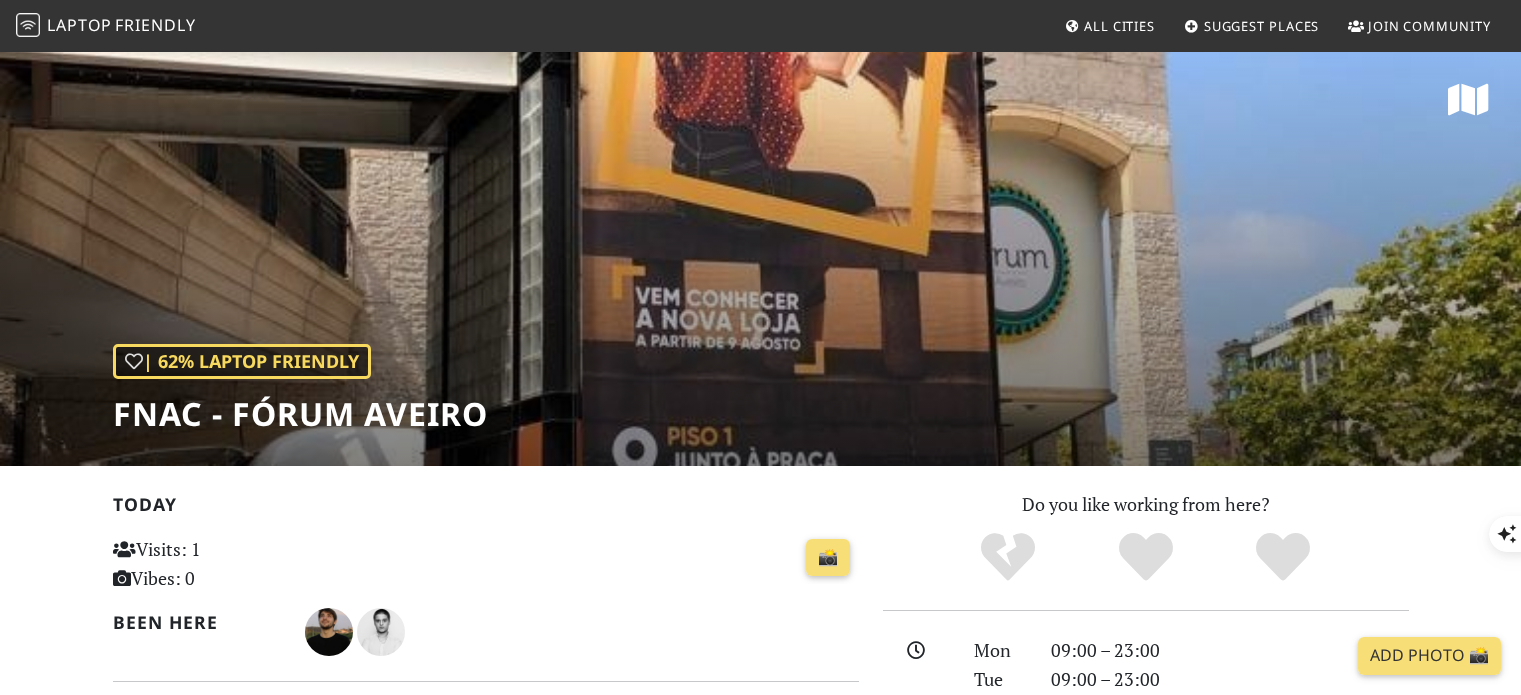 scroll, scrollTop: 0, scrollLeft: 0, axis: both 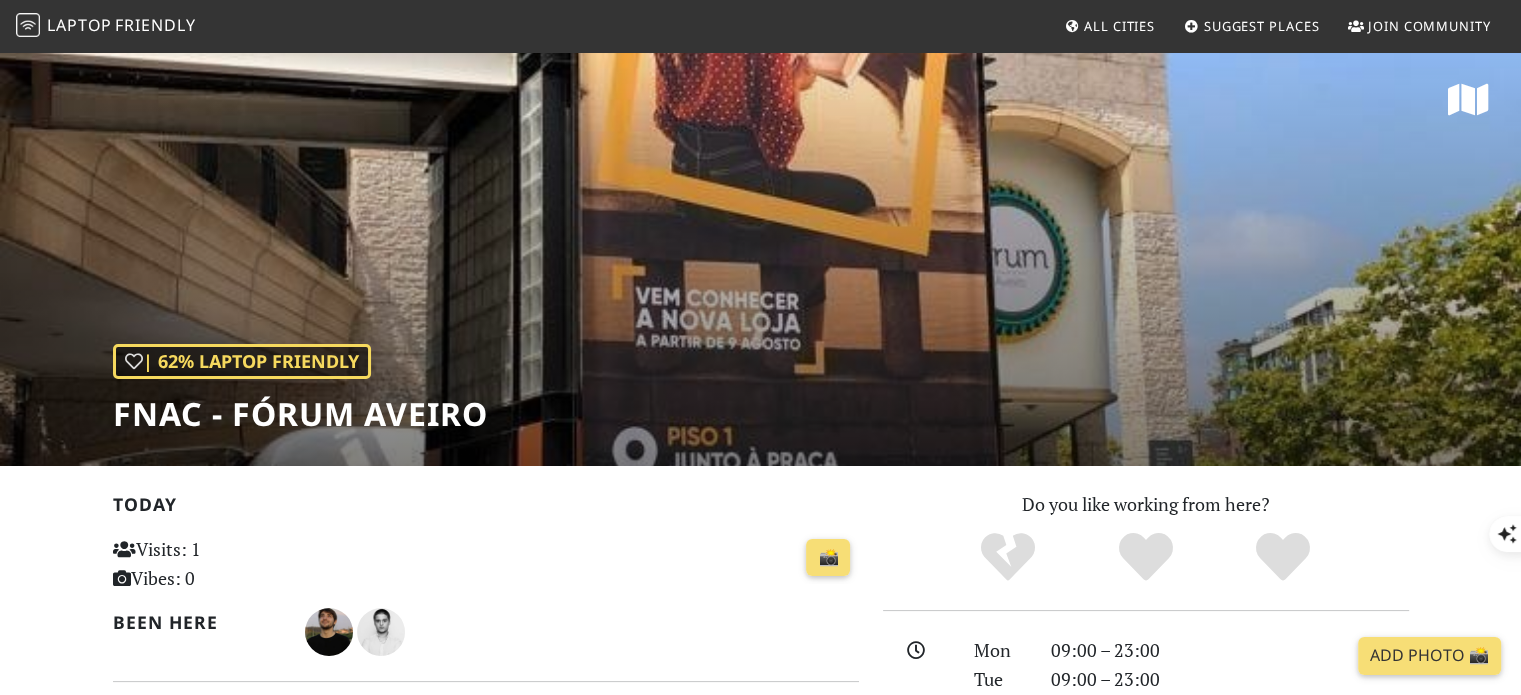 click at bounding box center (1468, 100) 